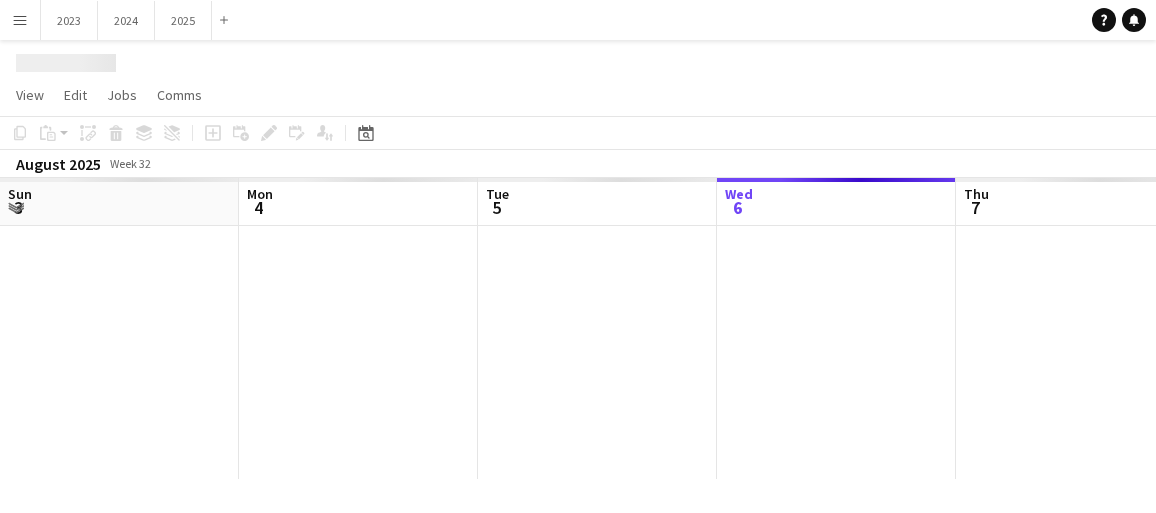 scroll, scrollTop: 0, scrollLeft: 0, axis: both 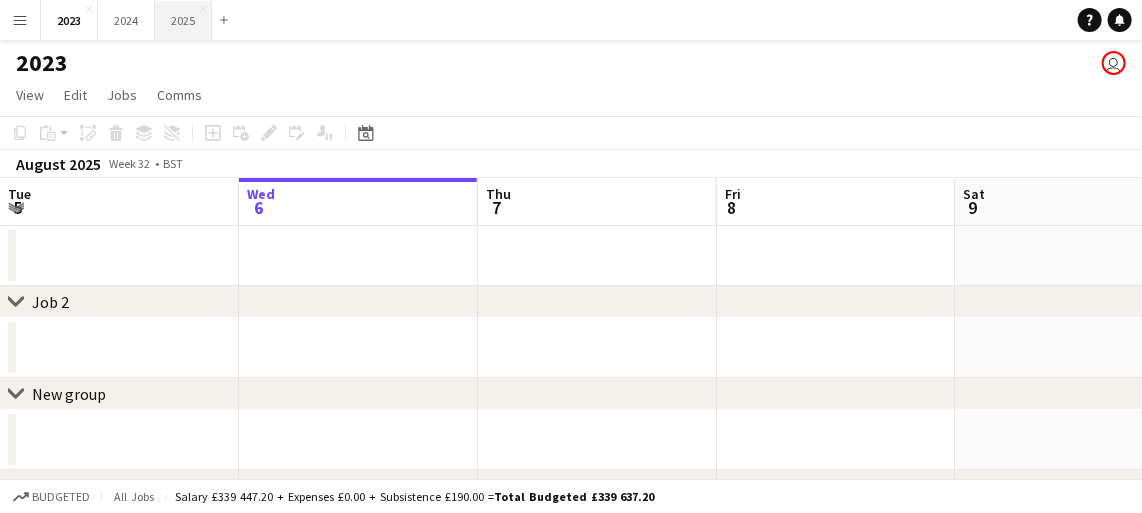 click on "2025
Close" at bounding box center [183, 20] 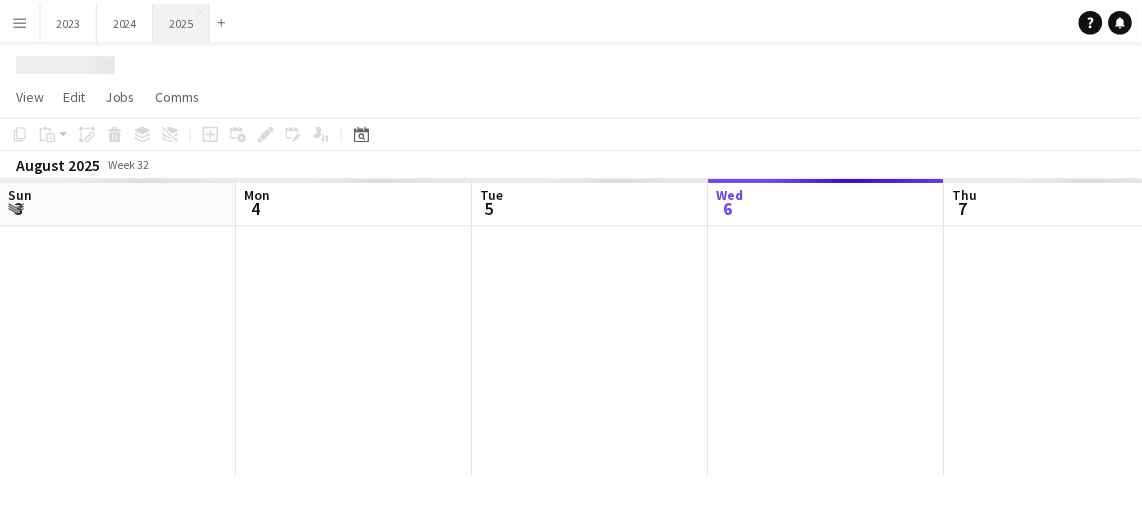 scroll, scrollTop: 0, scrollLeft: 478, axis: horizontal 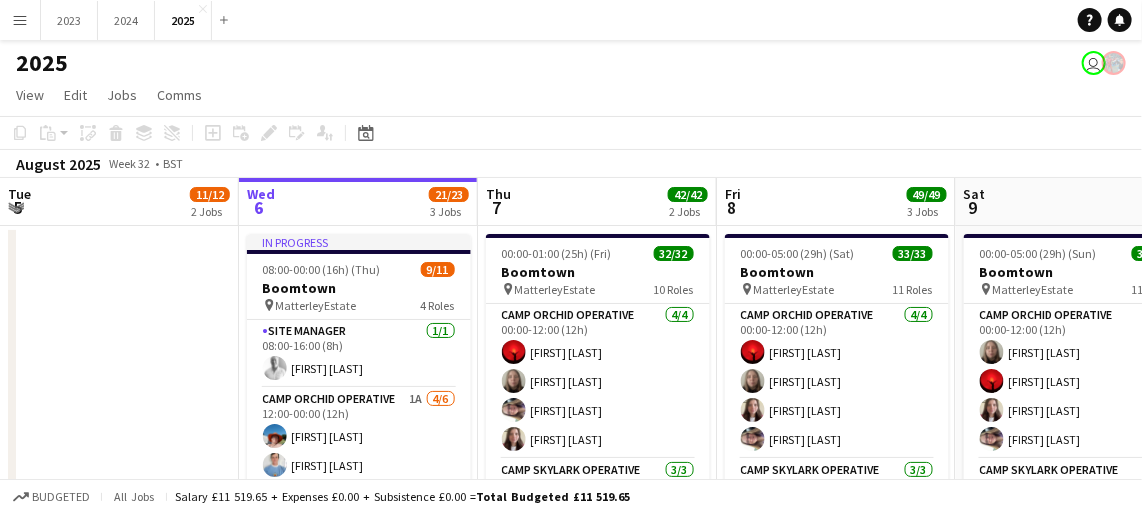 click on "Fri   8   49/49   3 Jobs" at bounding box center [836, 202] 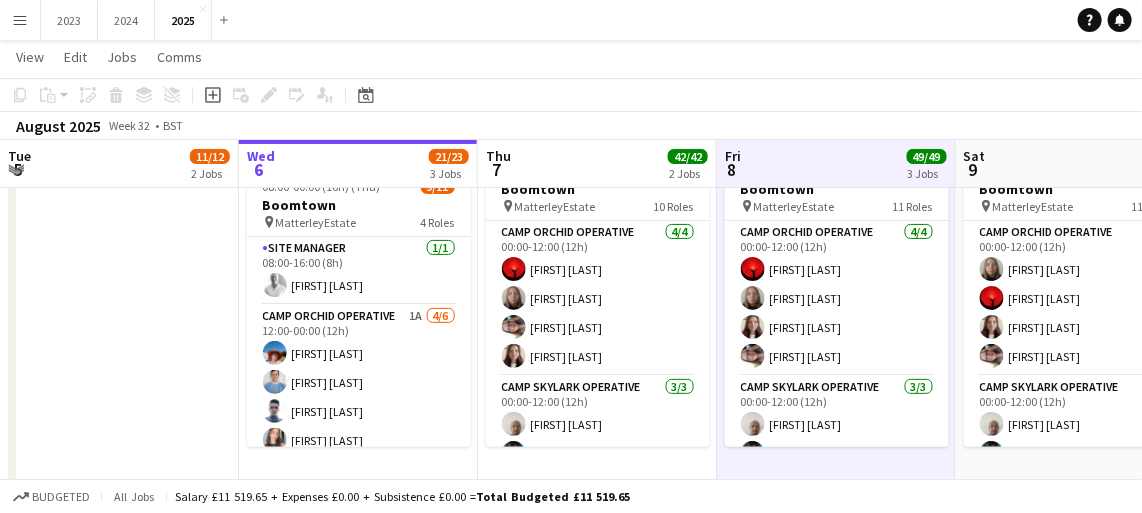 scroll, scrollTop: 78, scrollLeft: 0, axis: vertical 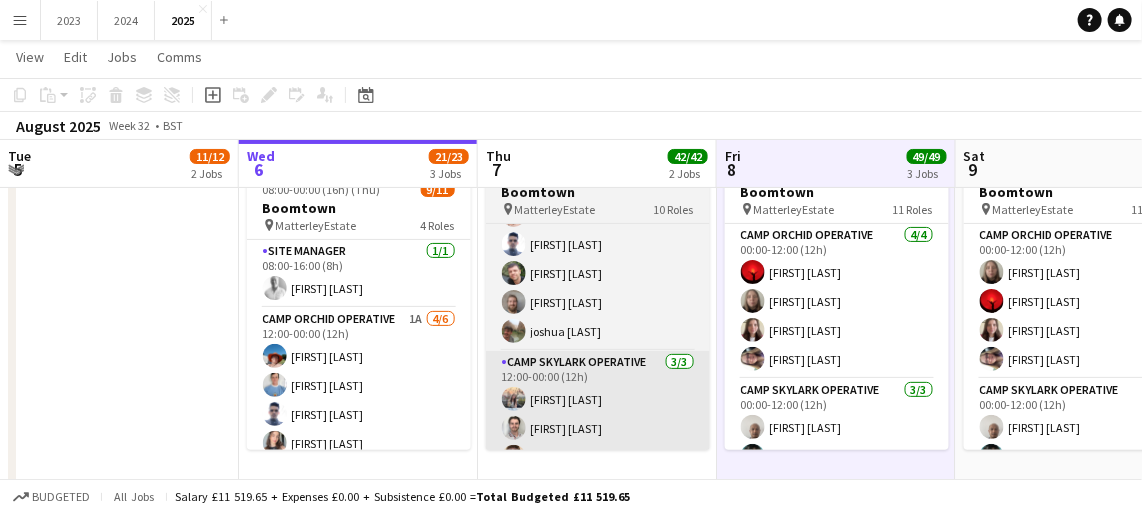 click on "Camp Skylark Operative   3/3   12:00-00:00 (12h)
[FIRST] [LAST] [FIRST] [LAST] [FIRST]" at bounding box center (598, 414) 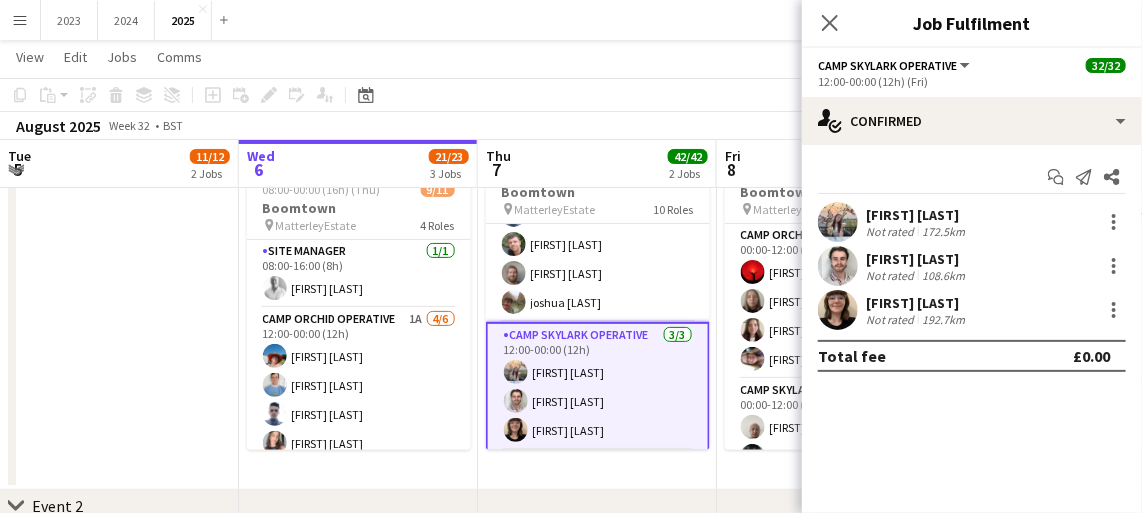 scroll, scrollTop: 944, scrollLeft: 0, axis: vertical 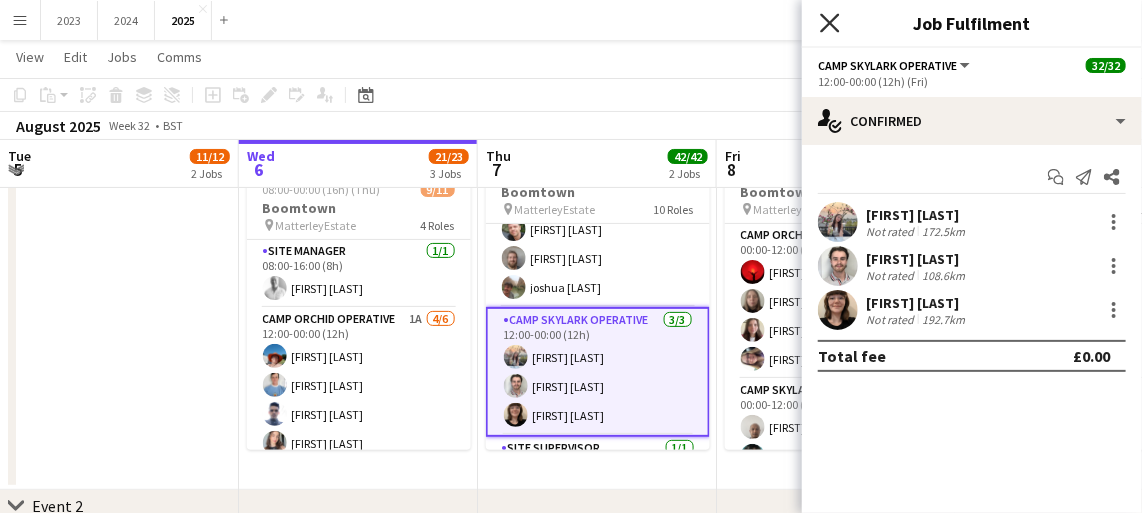 click 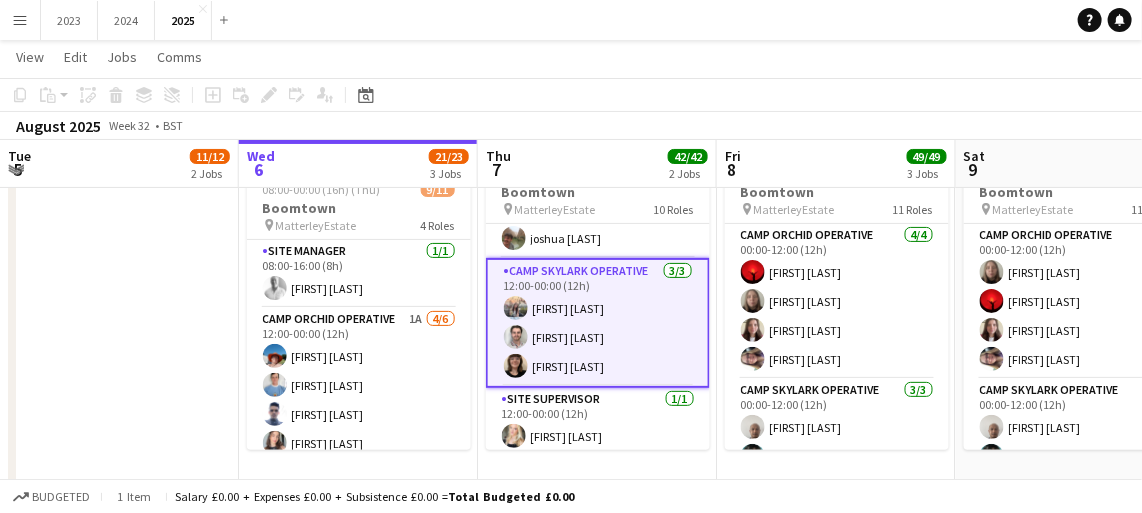 scroll, scrollTop: 995, scrollLeft: 0, axis: vertical 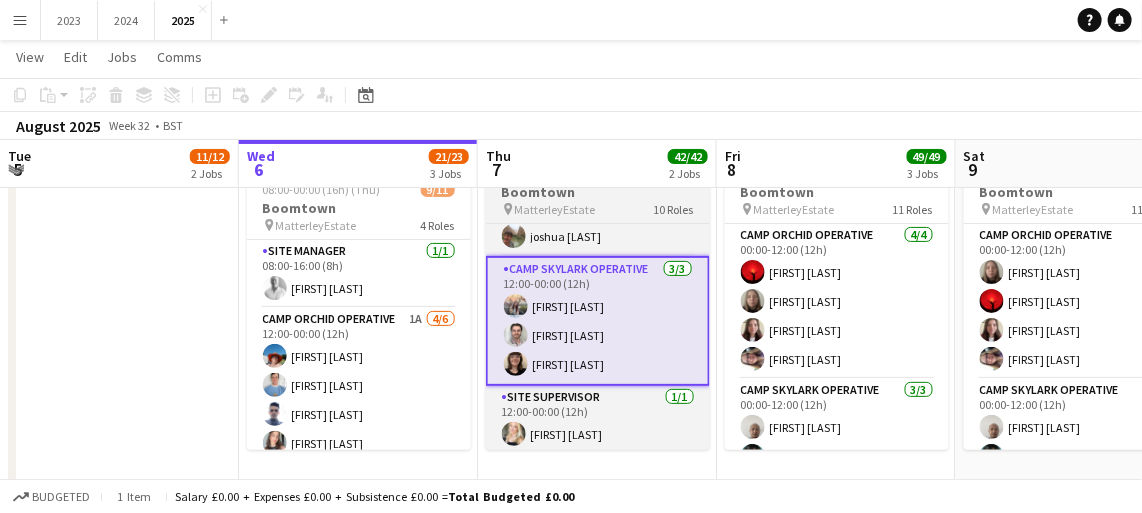 click on "Camp Skylark Operative   3/3   12:00-00:00 (12h)
[FIRST] [LAST] [FIRST] [LAST] [FIRST]" at bounding box center (598, 321) 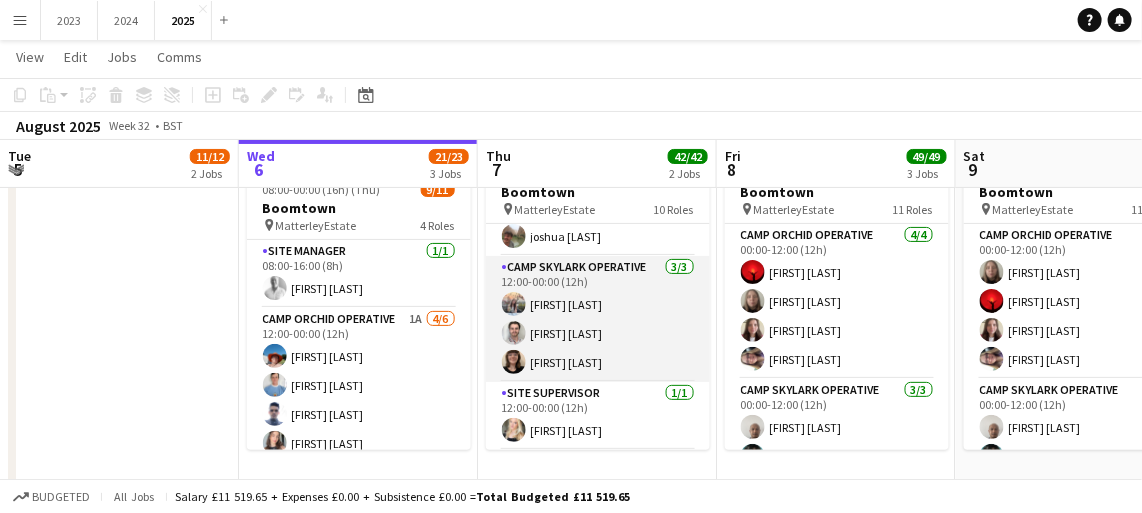 scroll, scrollTop: 1090, scrollLeft: 0, axis: vertical 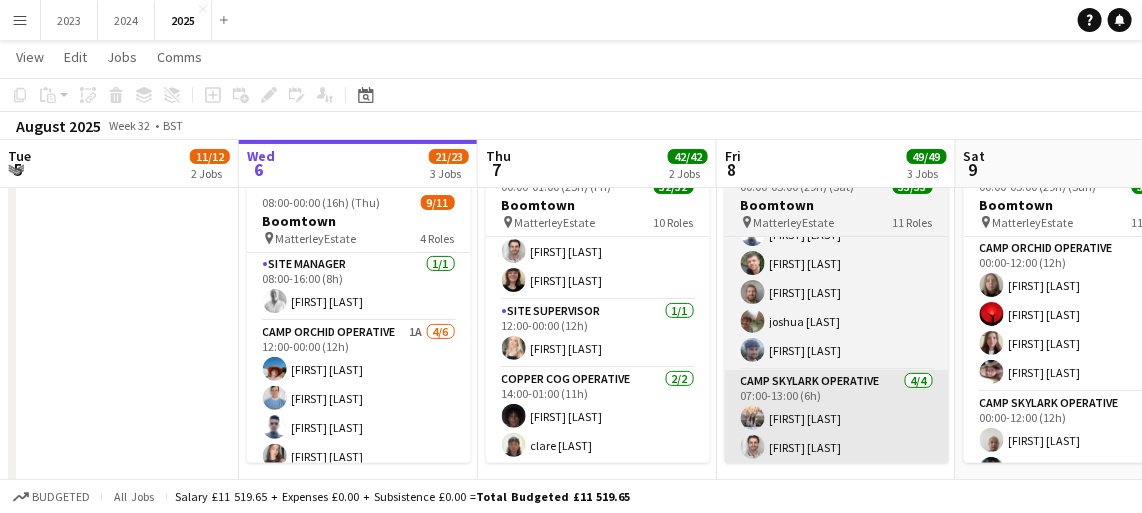 click on "Camp Skylark Operative   4/4   07:00-13:00 (6h)
[FIRST] [LAST] [FIRST] [LAST] [FIRST] [LAST] [FIRST] [LAST]" at bounding box center (837, 447) 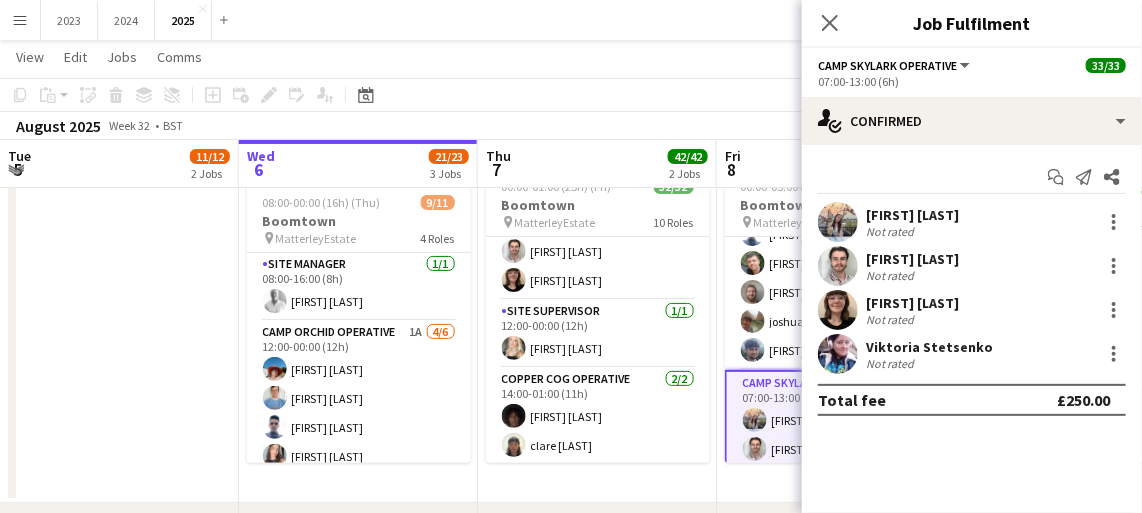 scroll, scrollTop: 464, scrollLeft: 0, axis: vertical 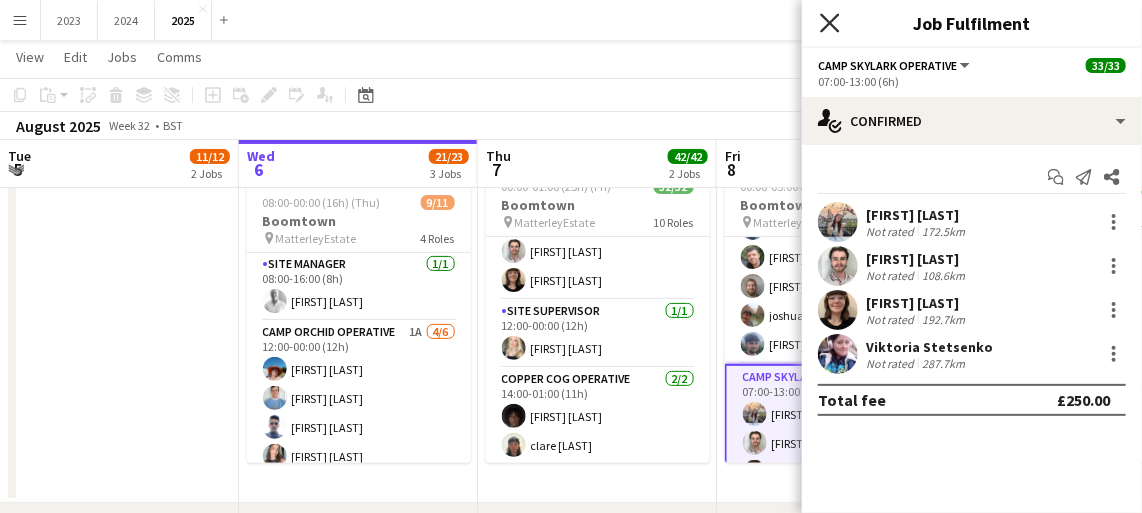 click 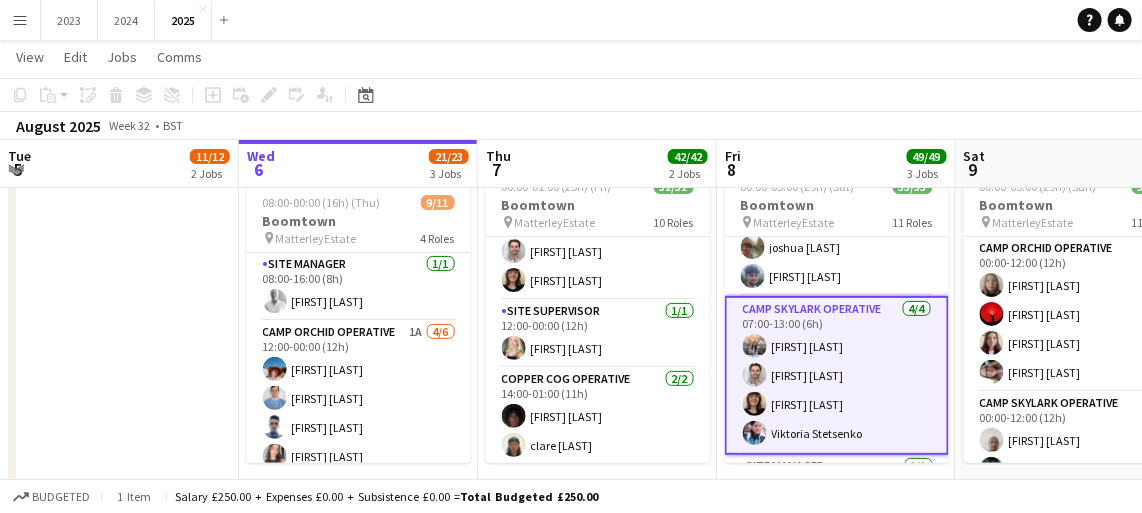 scroll, scrollTop: 527, scrollLeft: 0, axis: vertical 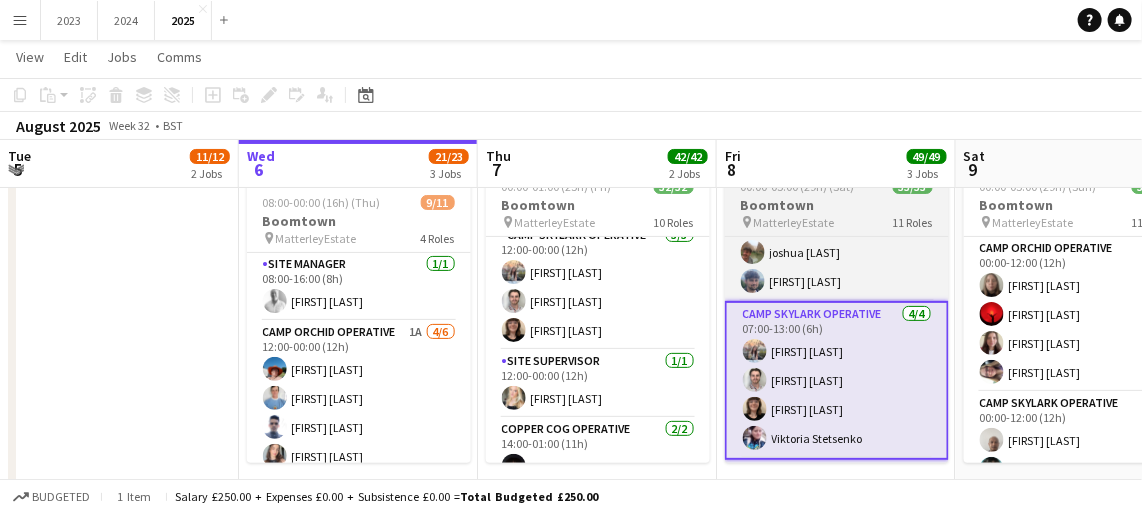 click on "Camp Skylark Operative   4/4   07:00-13:00 (6h)
[FIRST] [LAST] [FIRST] [LAST] [FIRST] [LAST] [FIRST] [LAST]" at bounding box center [837, 380] 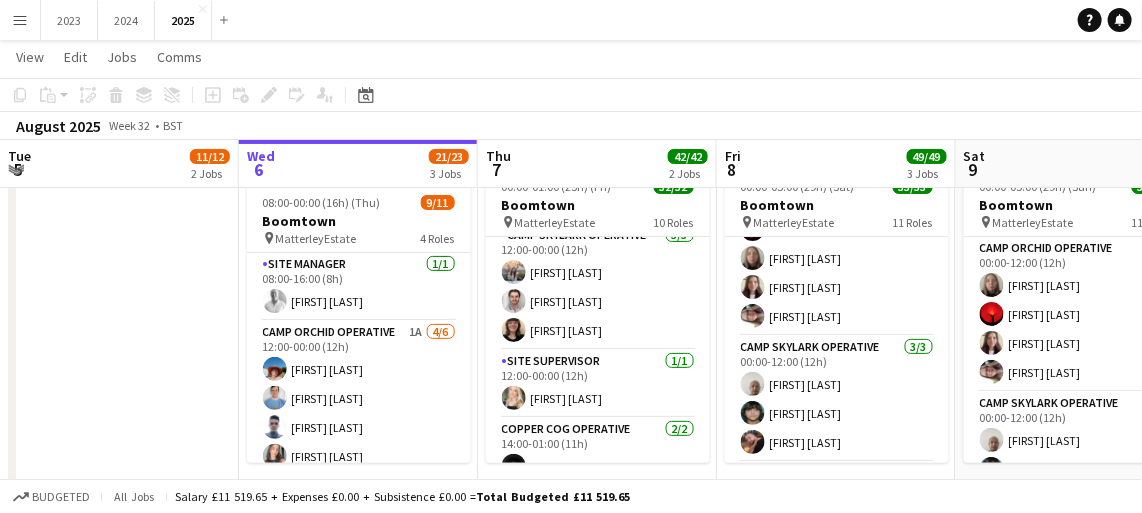 scroll, scrollTop: 0, scrollLeft: 0, axis: both 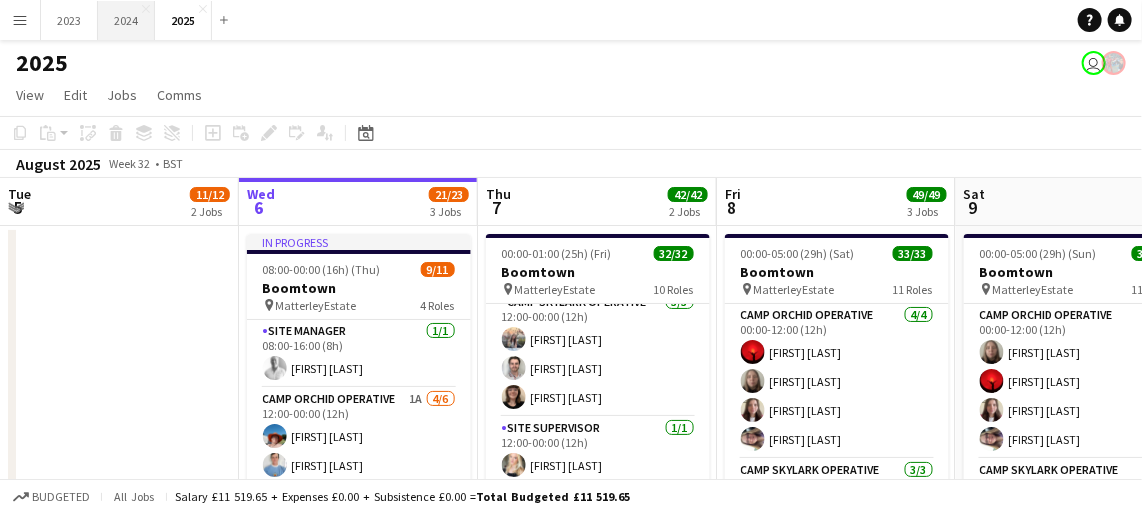 click on "2024
Close" at bounding box center [126, 20] 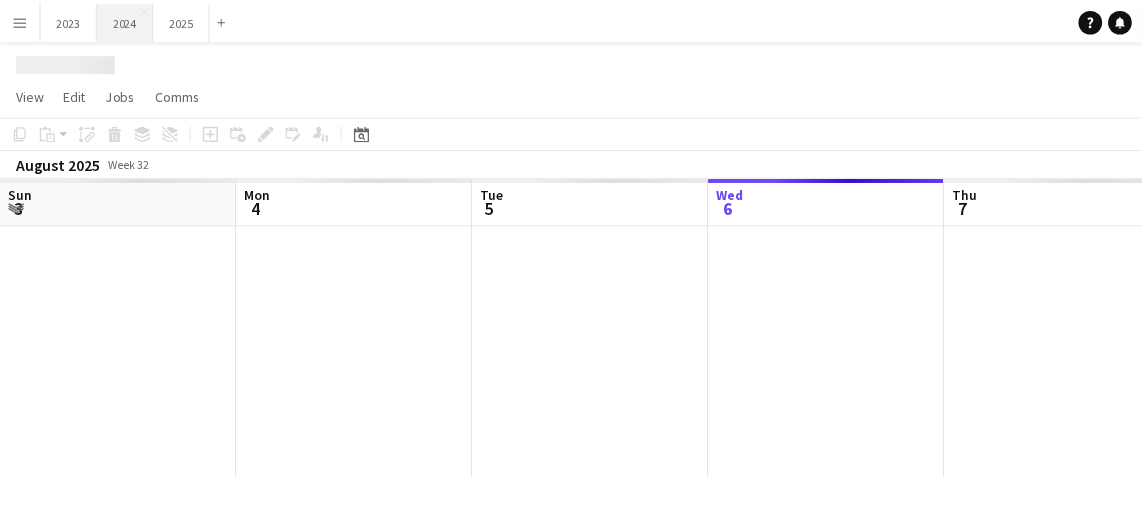 scroll, scrollTop: 0, scrollLeft: 478, axis: horizontal 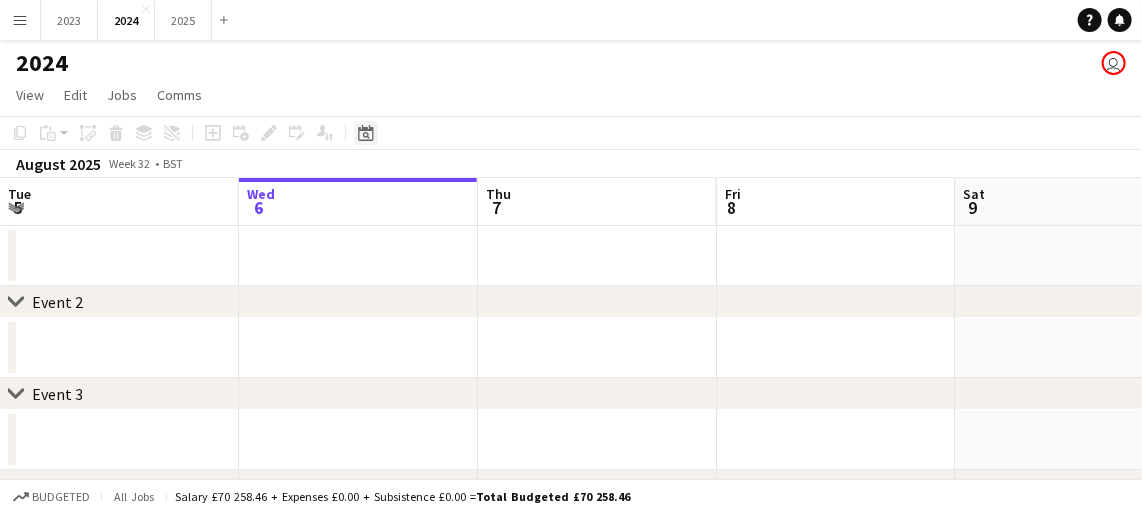 click 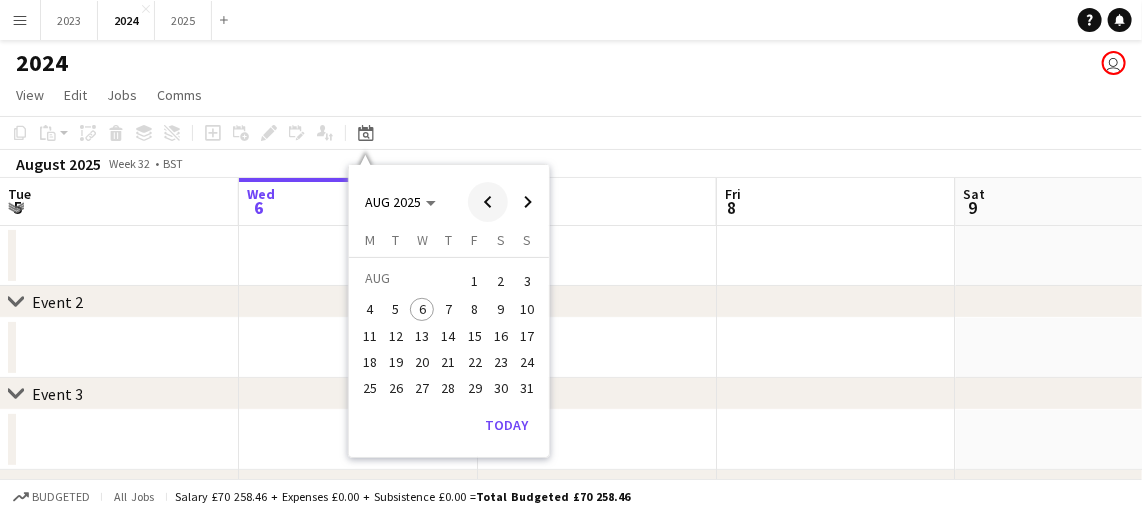 click at bounding box center [488, 202] 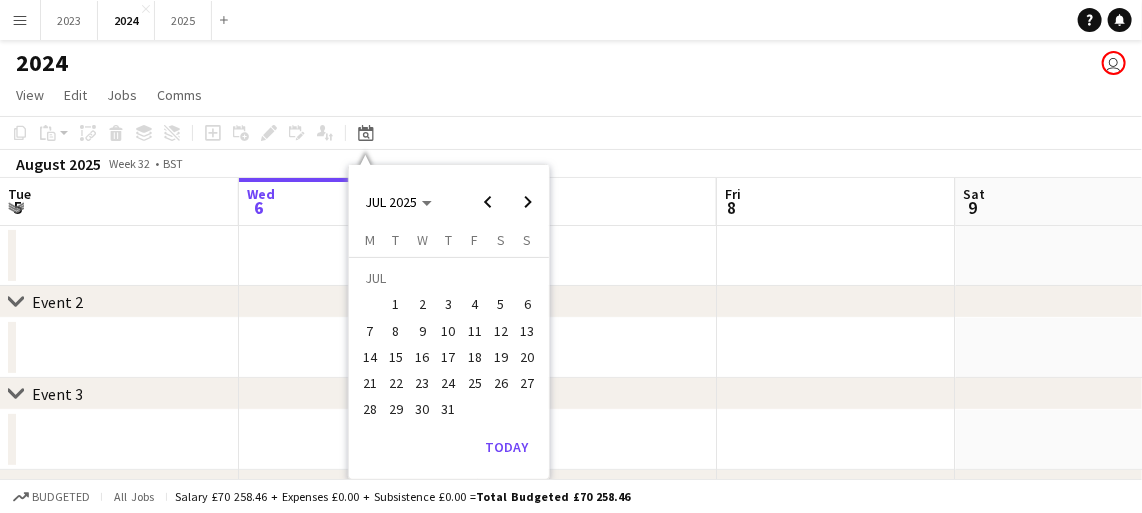 click on "9" at bounding box center [422, 331] 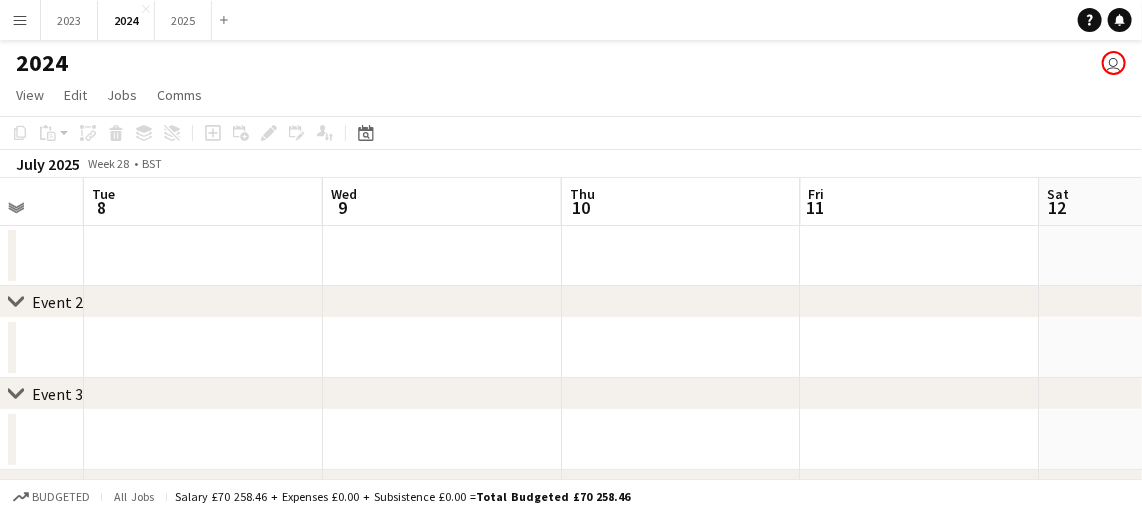 scroll, scrollTop: 0, scrollLeft: 612, axis: horizontal 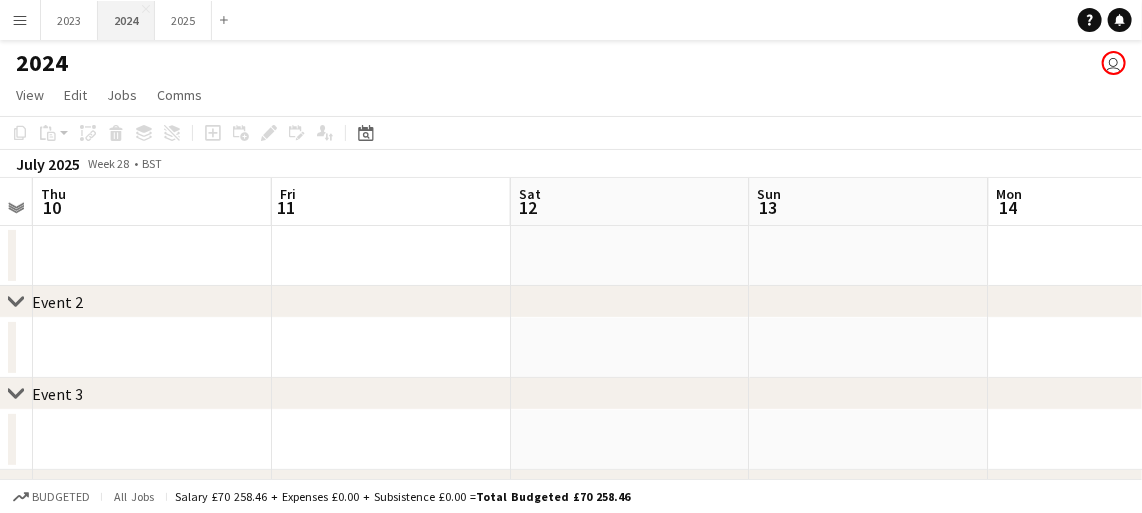 click on "2024
Close" at bounding box center [126, 20] 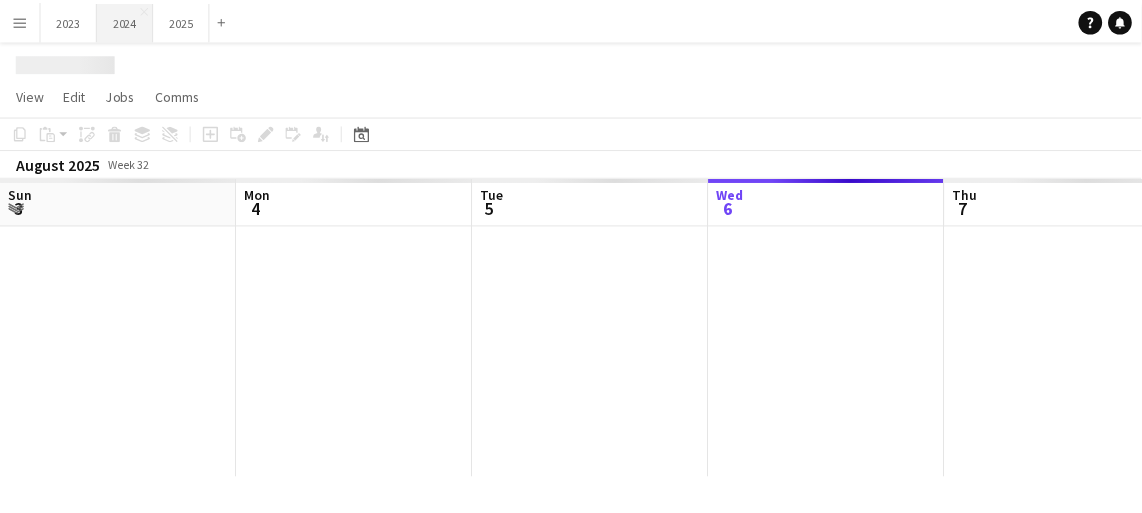 scroll, scrollTop: 0, scrollLeft: 478, axis: horizontal 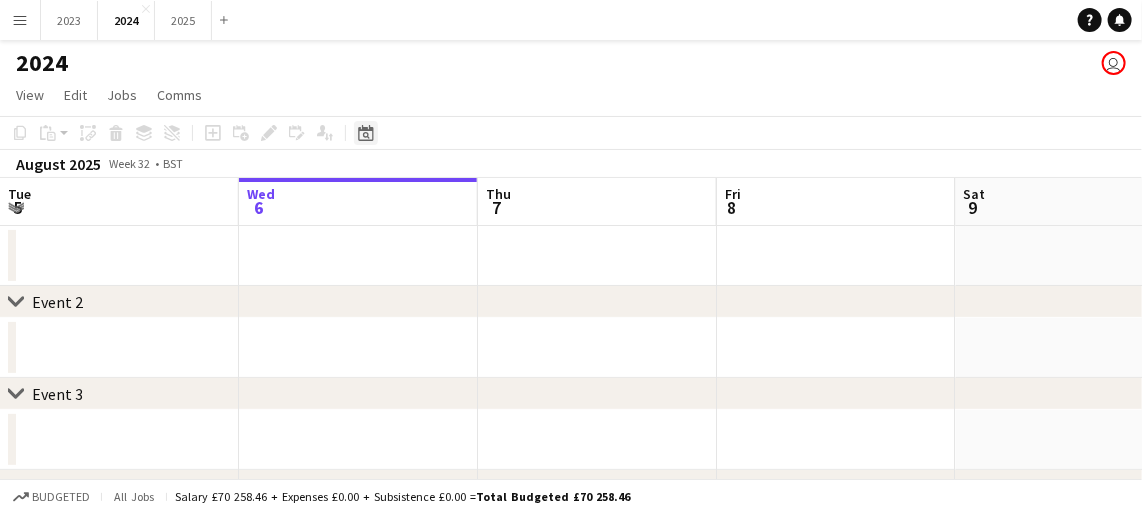click on "Date picker" 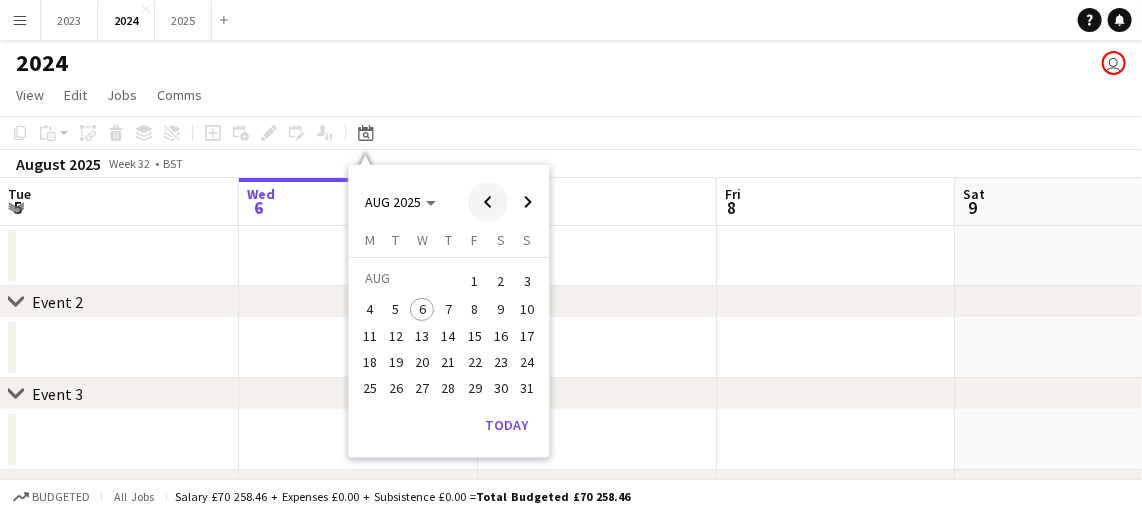 click at bounding box center [488, 202] 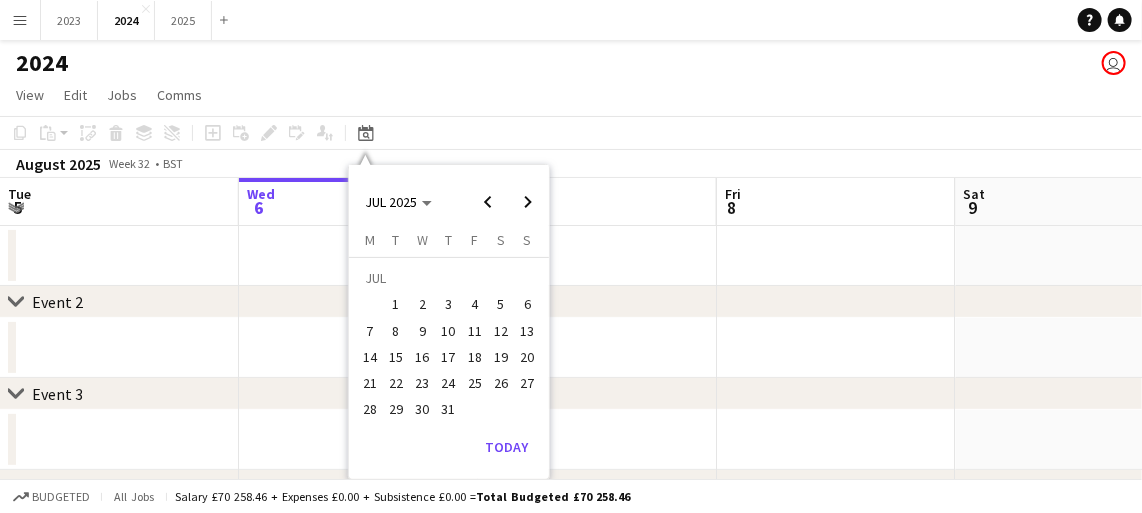 click on "10" at bounding box center [449, 331] 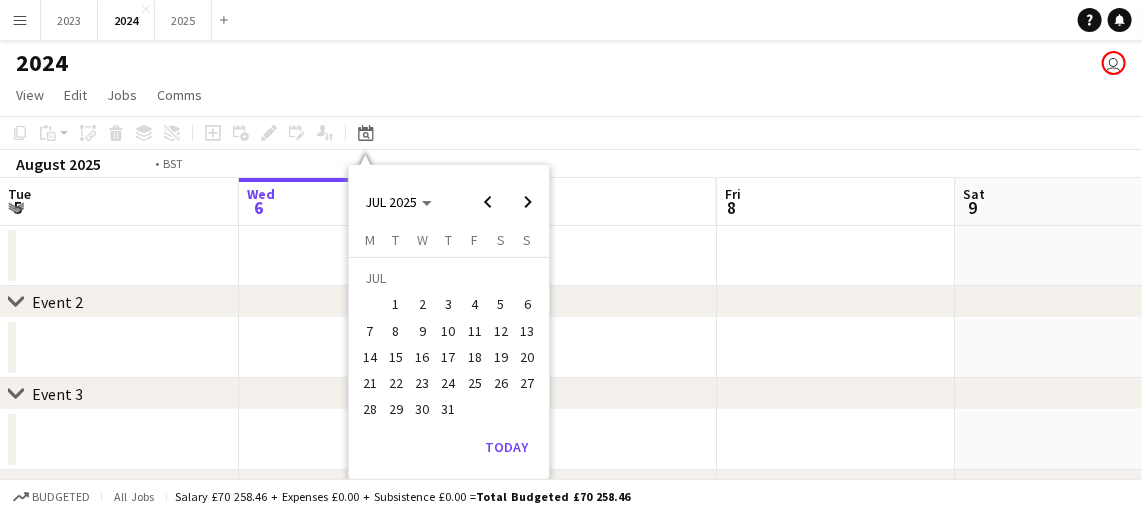 scroll, scrollTop: 0, scrollLeft: 687, axis: horizontal 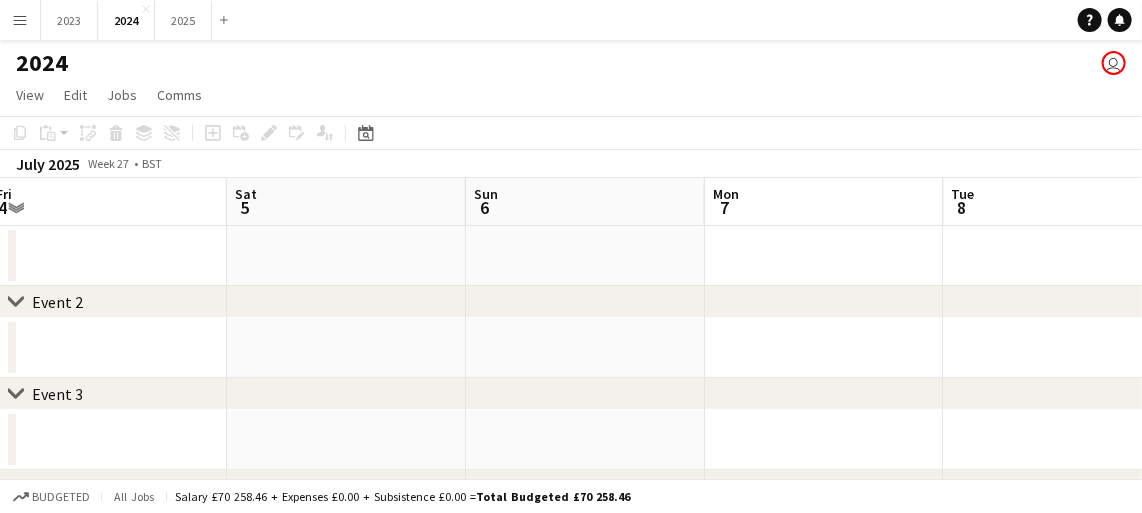 click at bounding box center [585, 348] 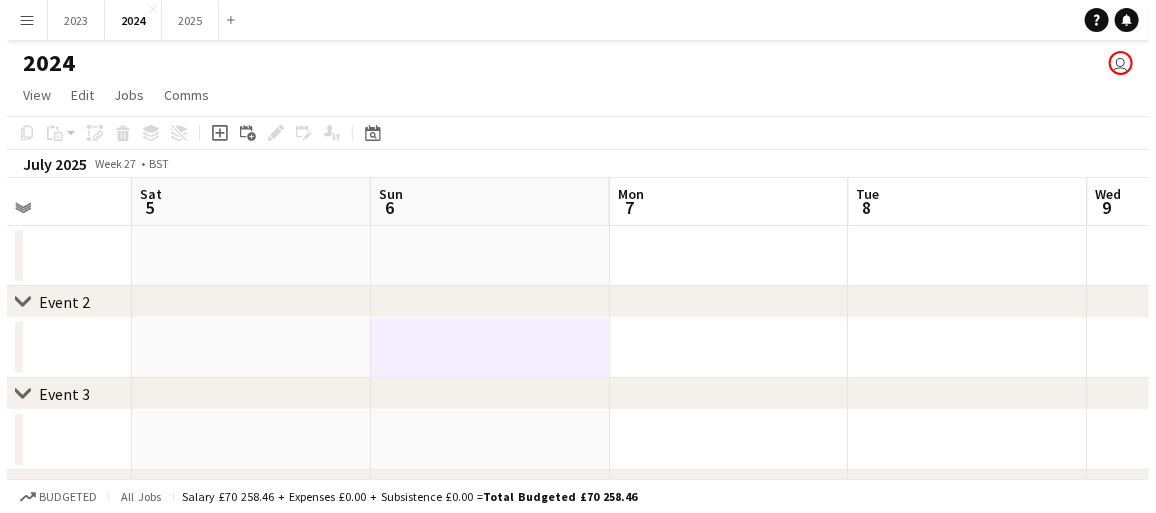 scroll, scrollTop: 0, scrollLeft: 573, axis: horizontal 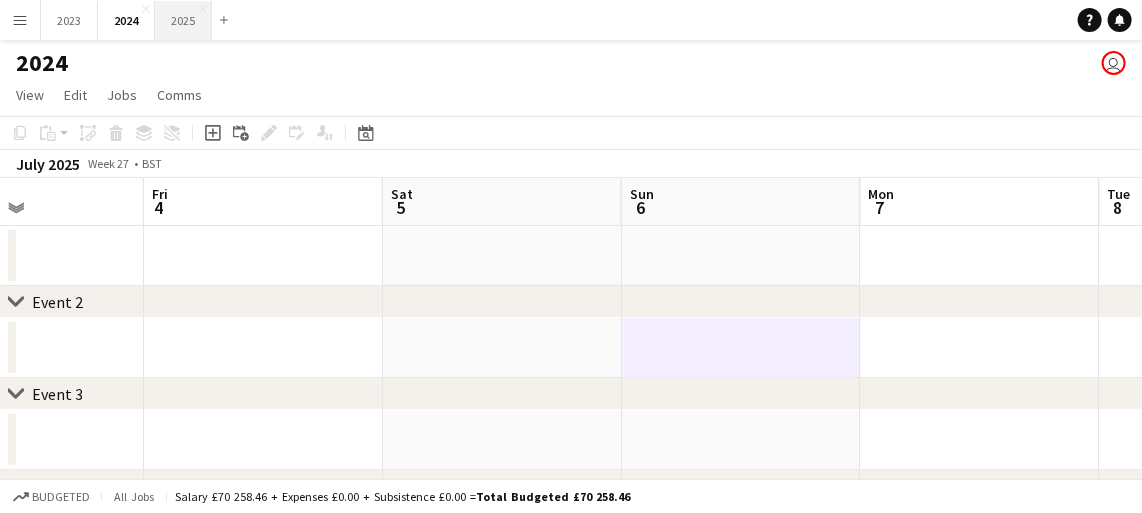 click on "2025
Close" at bounding box center [183, 20] 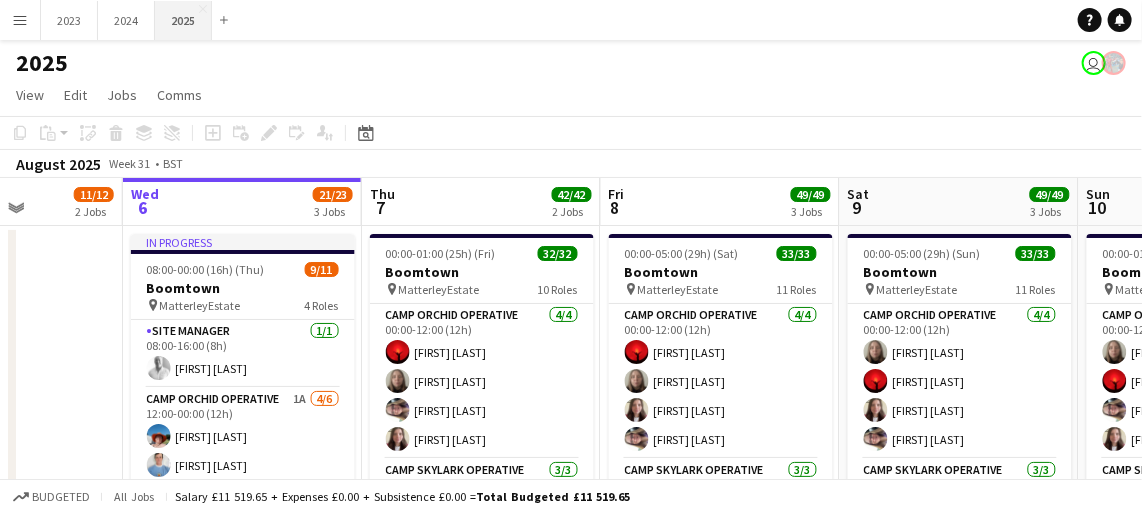 scroll, scrollTop: 0, scrollLeft: 810, axis: horizontal 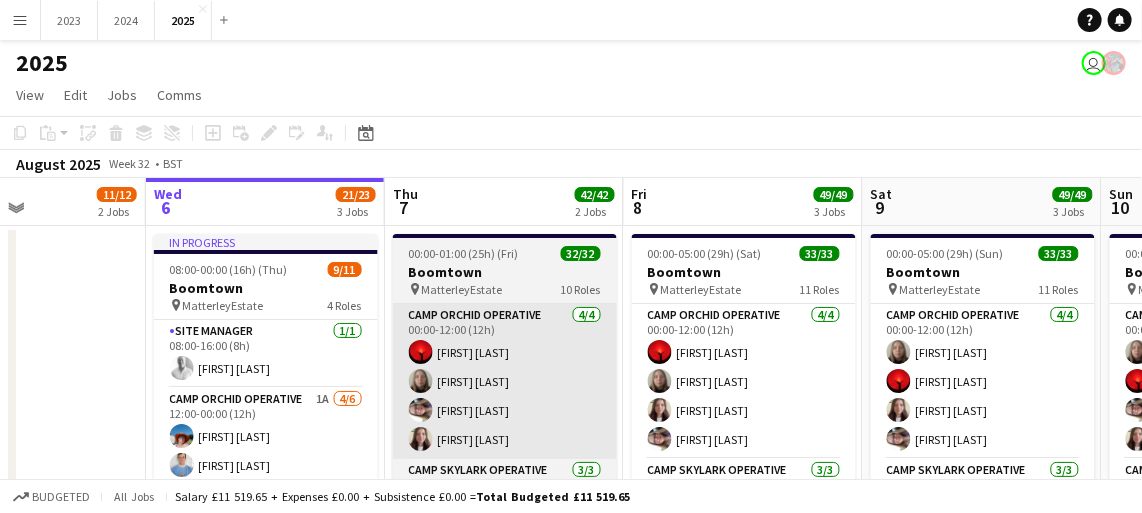 click on "Camp Orchid Operative   4/4   00:00-12:00 (12h)
[FIRST] [LAST] [FIRST] [LAST] [FIRST] [LAST] [FIRST] [LAST]" at bounding box center (505, 381) 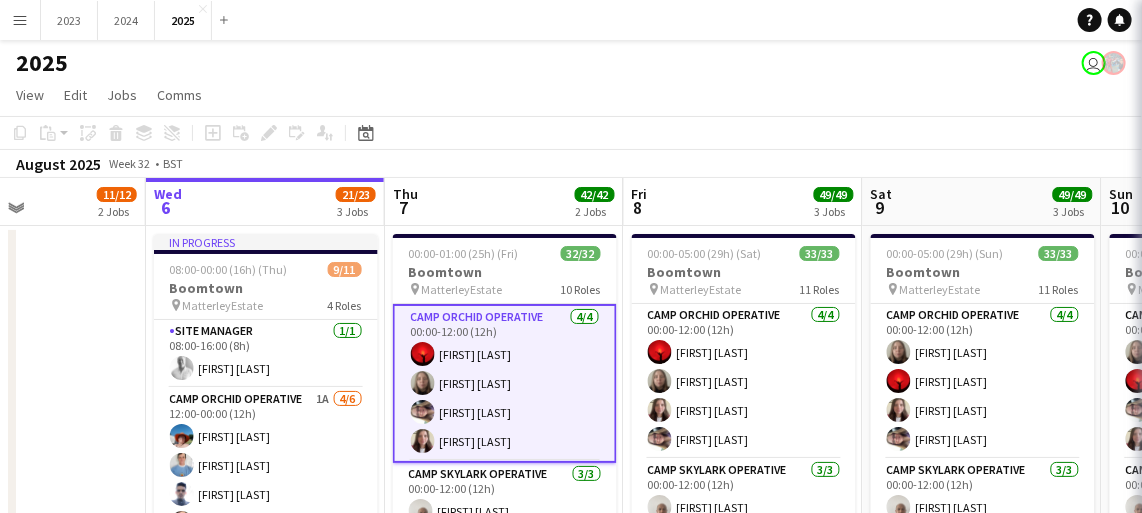 scroll, scrollTop: 123, scrollLeft: 0, axis: vertical 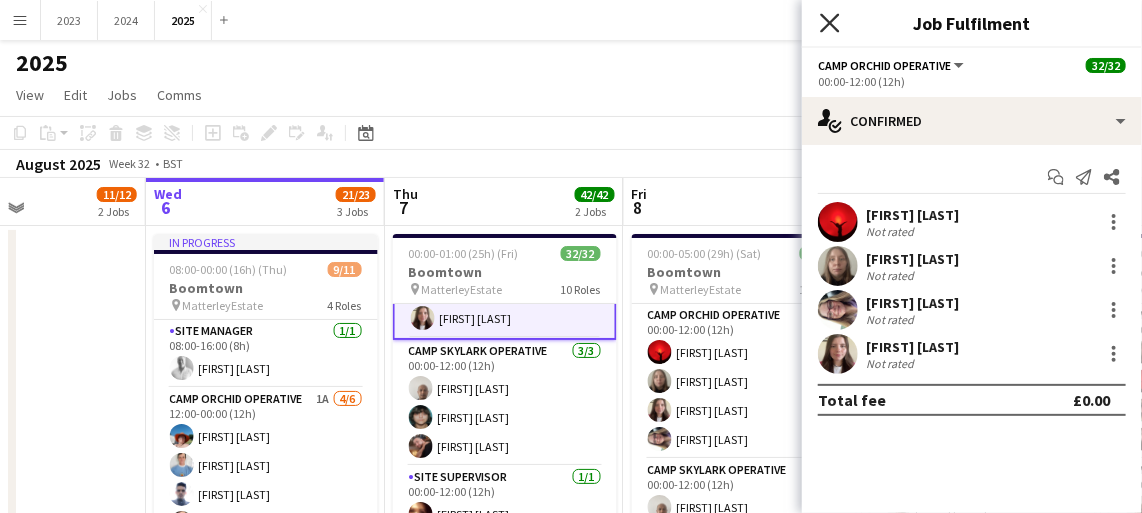 click 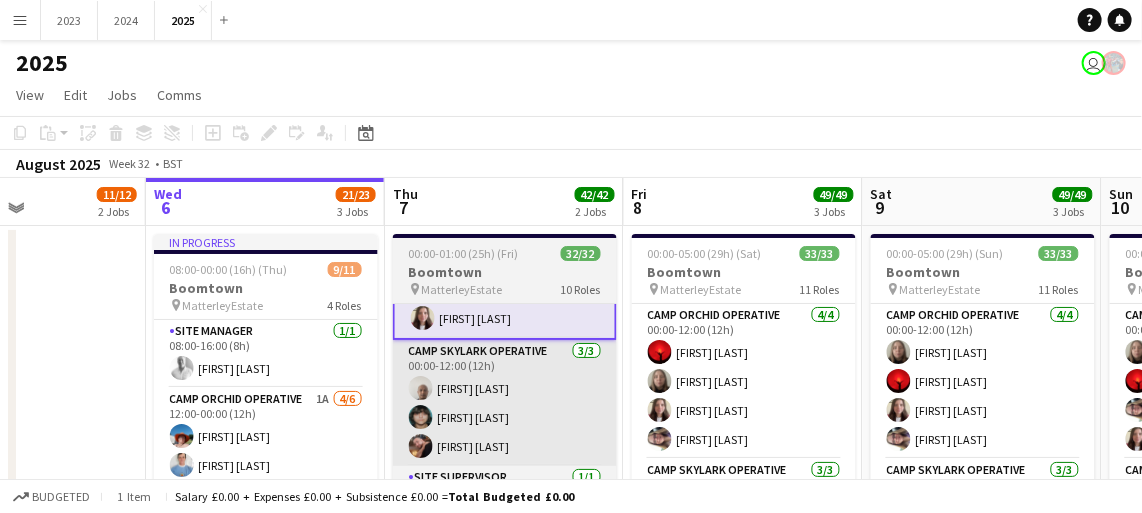 click on "Camp Skylark Operative   3/3   00:00-12:00 (12h)
[FIRST] [LAST] [FIRST] [LAST] [FIRST] [LAST]" at bounding box center [505, 403] 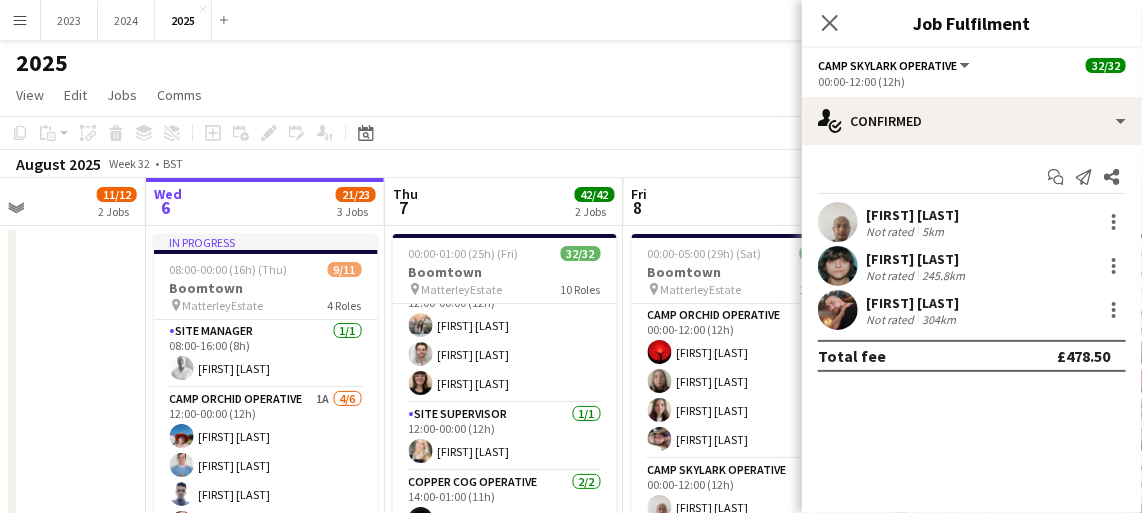 scroll, scrollTop: 1094, scrollLeft: 0, axis: vertical 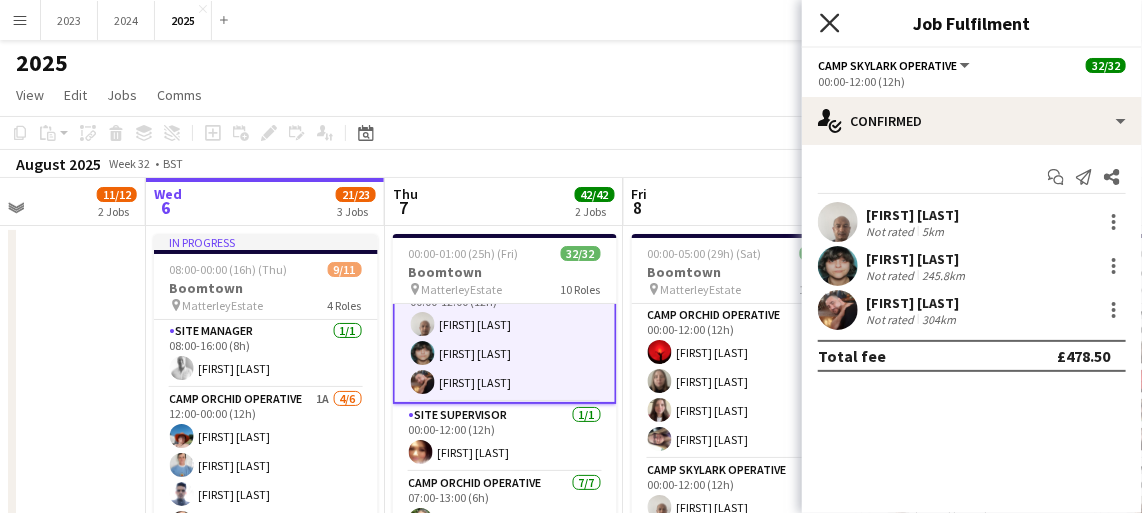 click on "Close pop-in" 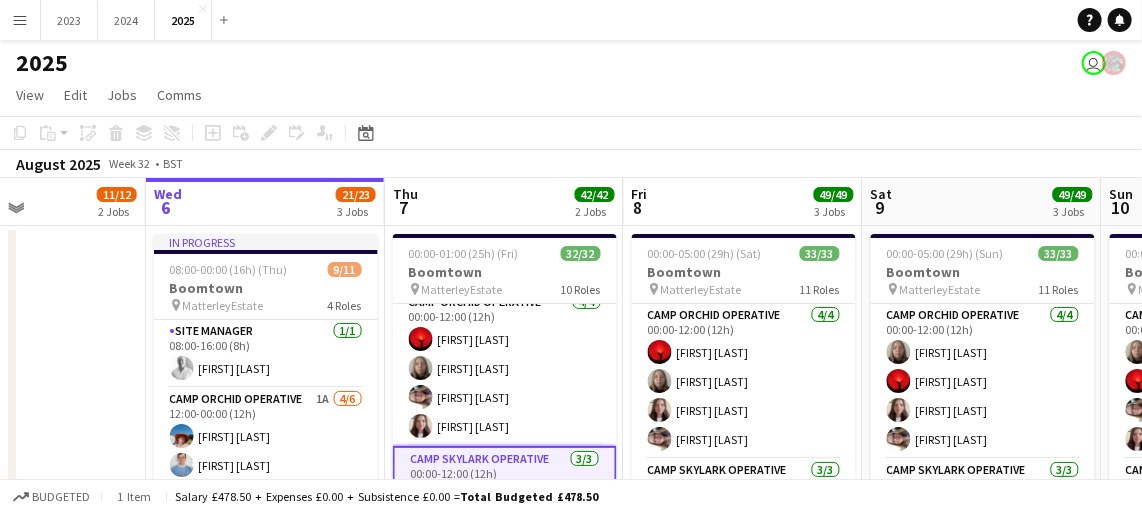 scroll, scrollTop: 0, scrollLeft: 0, axis: both 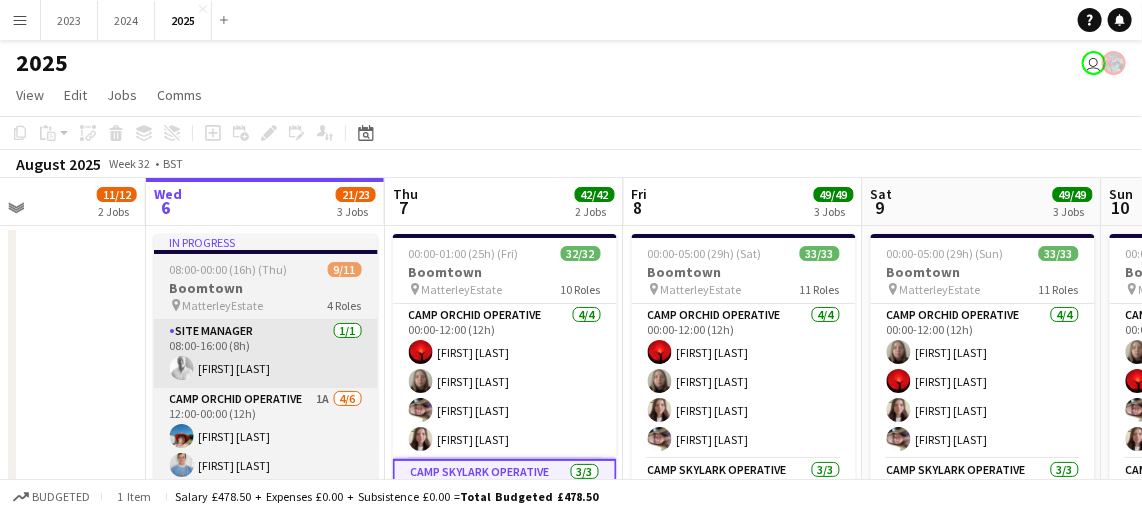 click on "Site Manager   1/1   08:00-16:00 (8h)
[FIRST] [LAST]" at bounding box center (266, 354) 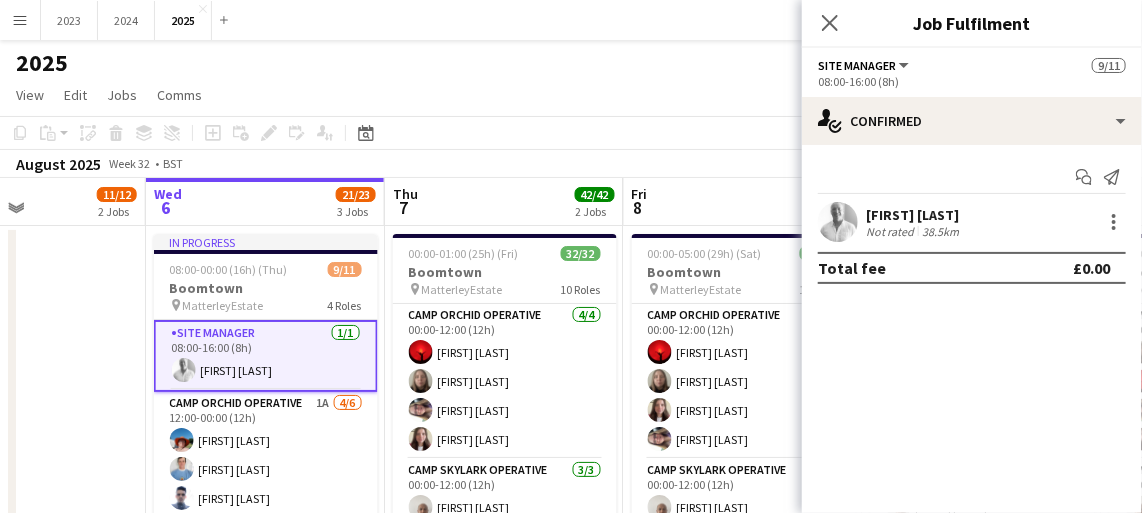 click on "Thu   7   42/42   2 Jobs" at bounding box center (504, 202) 